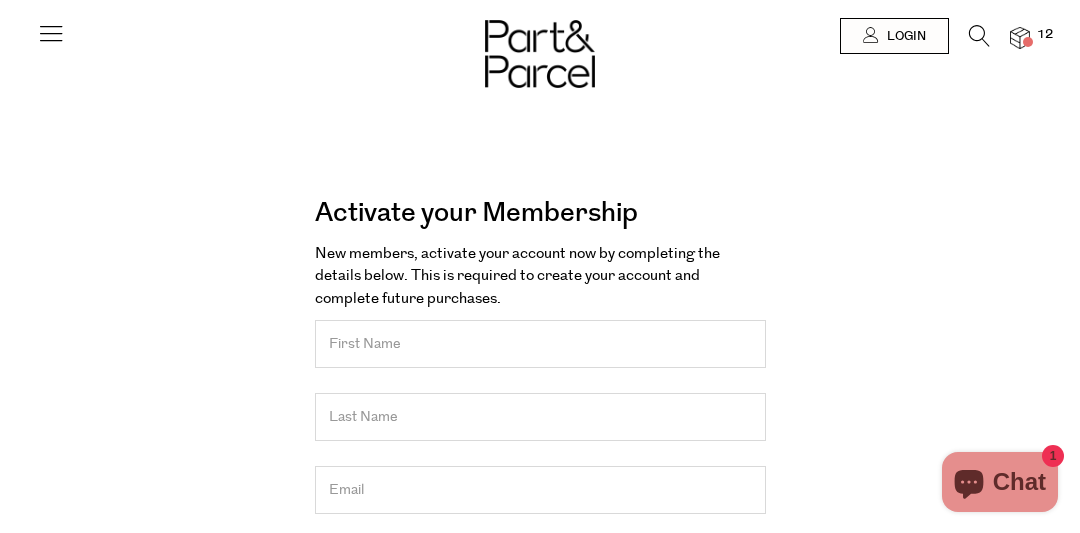 scroll, scrollTop: 0, scrollLeft: 0, axis: both 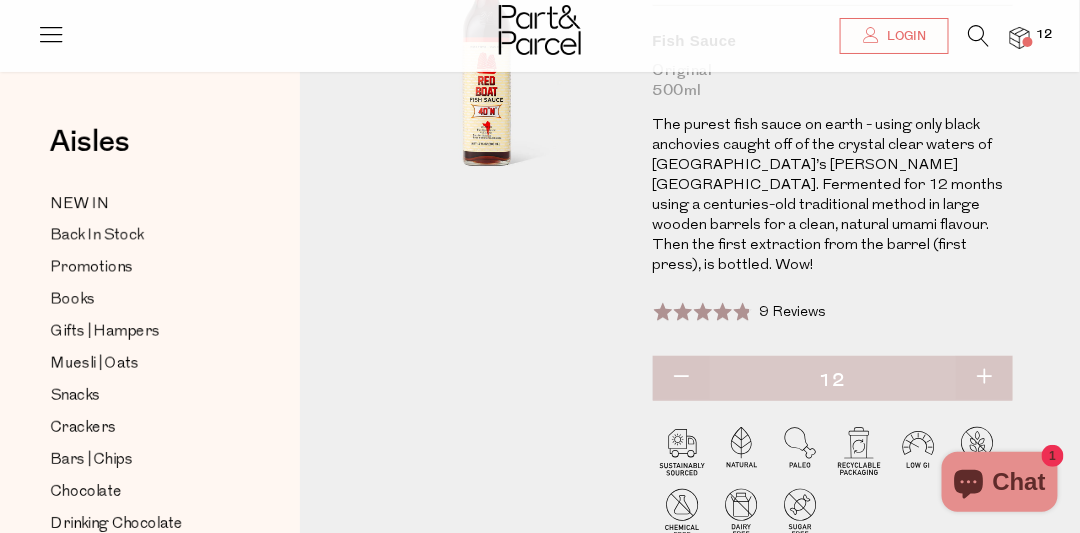 click 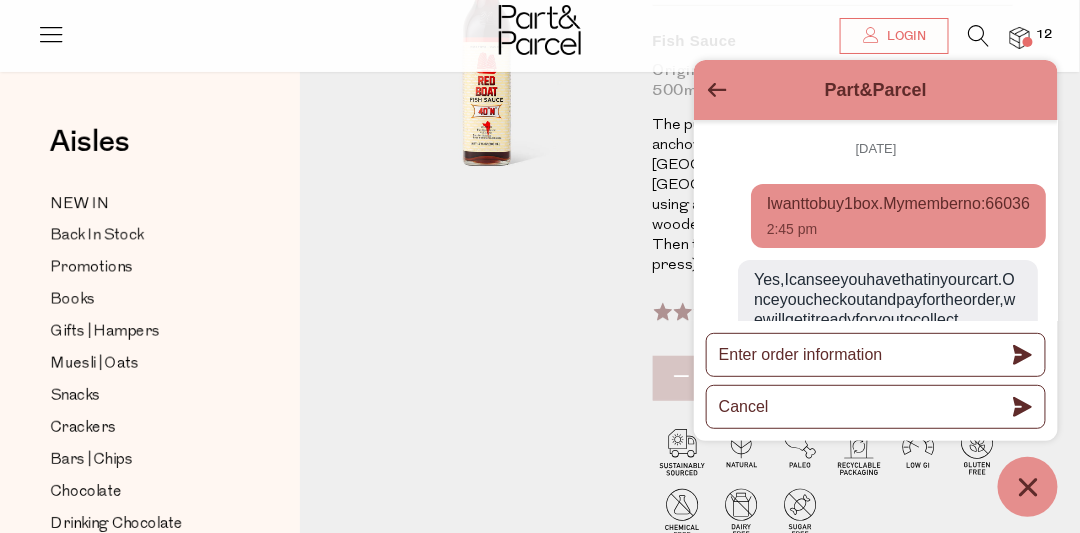 scroll, scrollTop: 925, scrollLeft: 0, axis: vertical 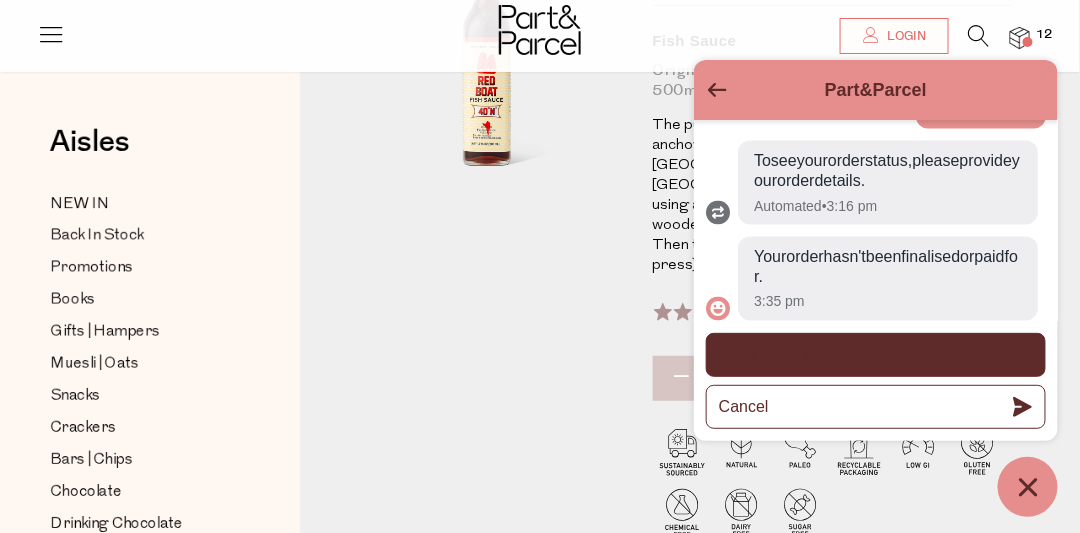 click 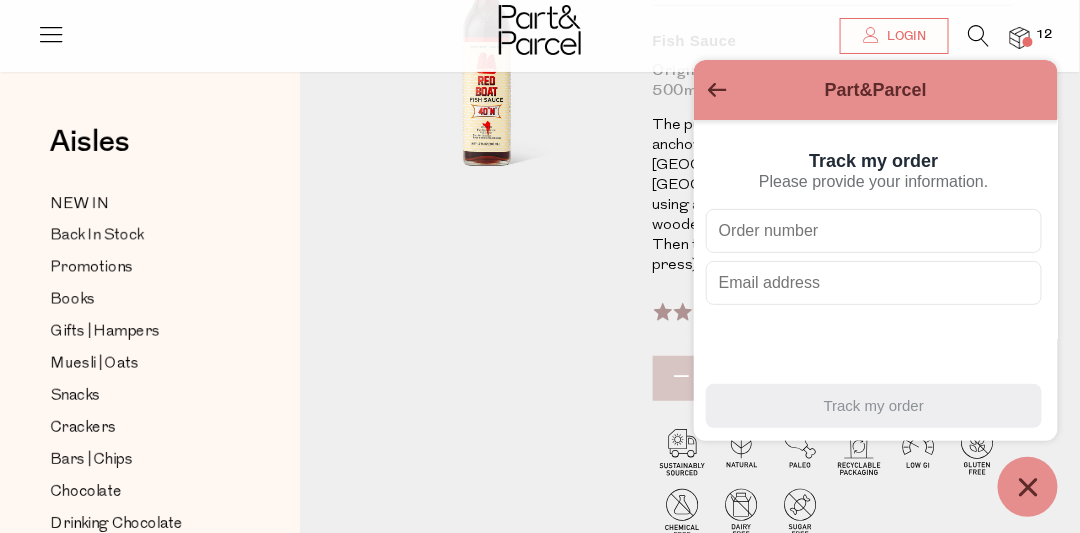 scroll, scrollTop: 908, scrollLeft: 0, axis: vertical 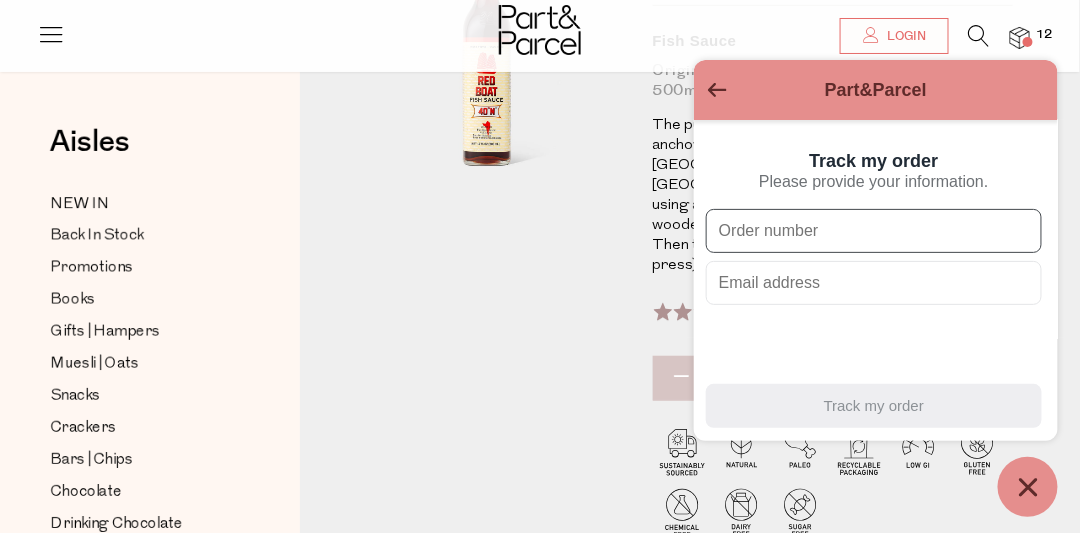 click at bounding box center (874, 231) 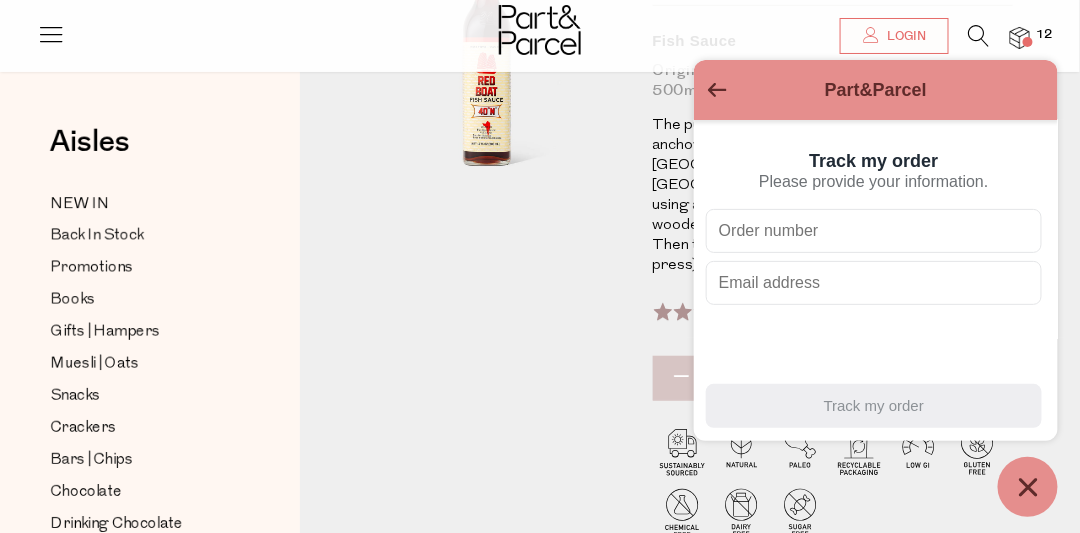 click on "Part&Parcel" at bounding box center [876, 90] 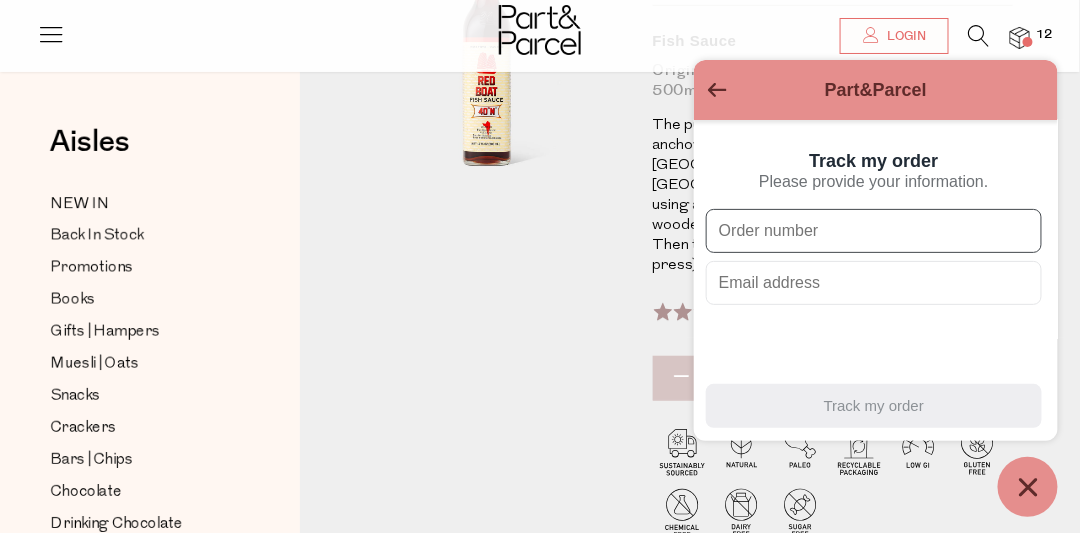 click at bounding box center [874, 231] 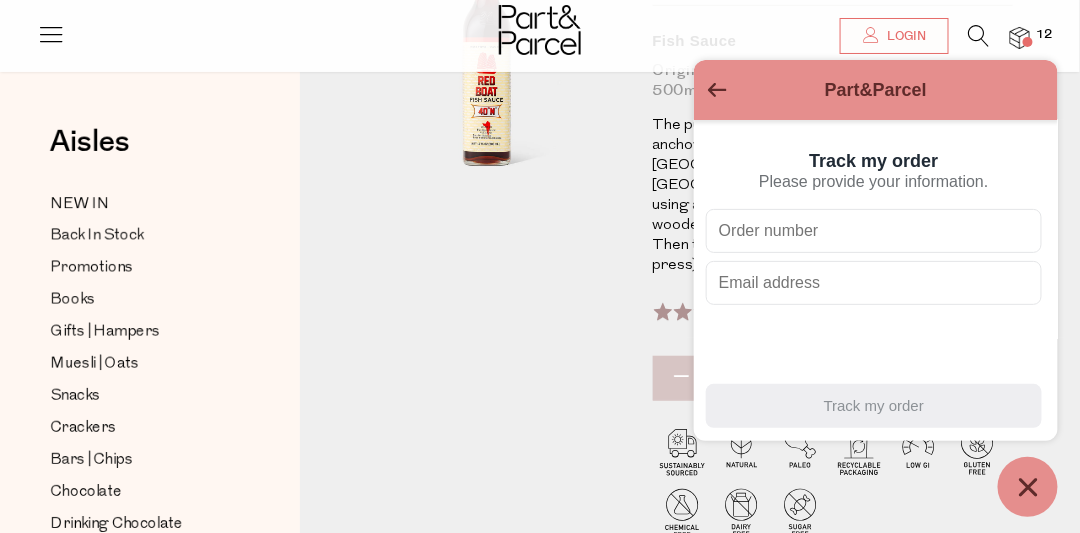 click on "Part&Parcel" at bounding box center (876, 90) 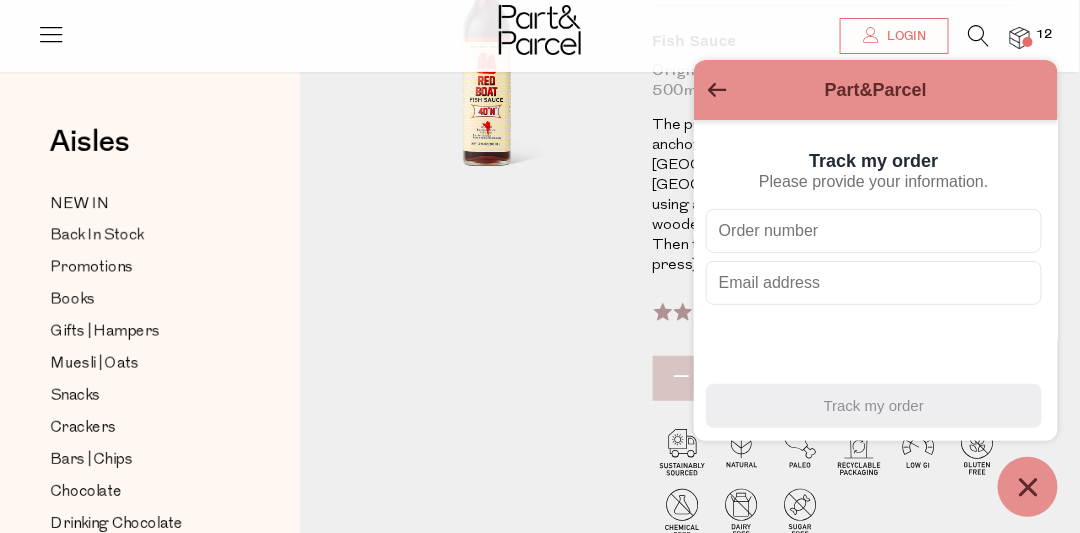 click on "Part&Parcel" at bounding box center [876, 90] 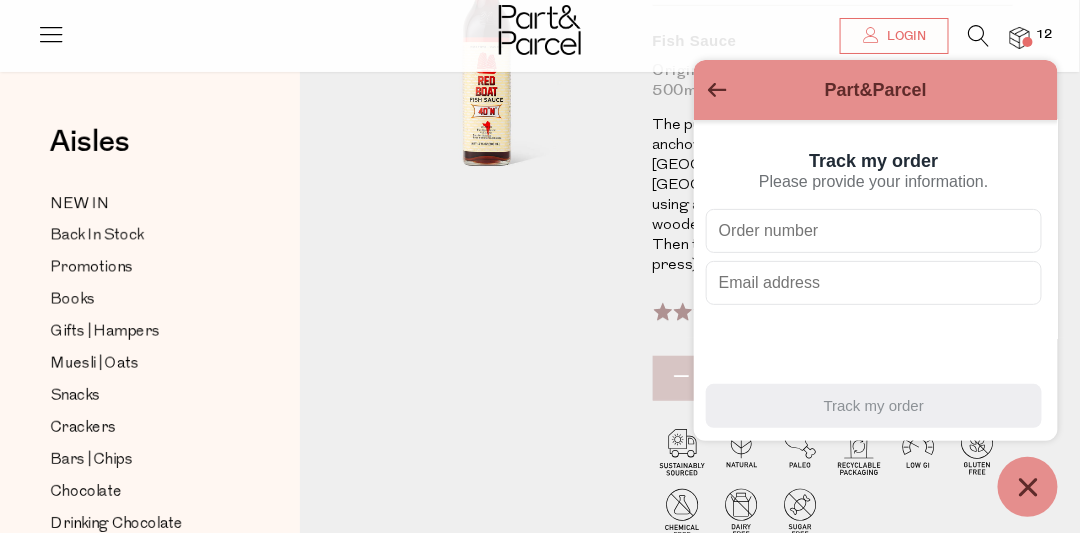 click on "Part&Parcel" at bounding box center [876, 90] 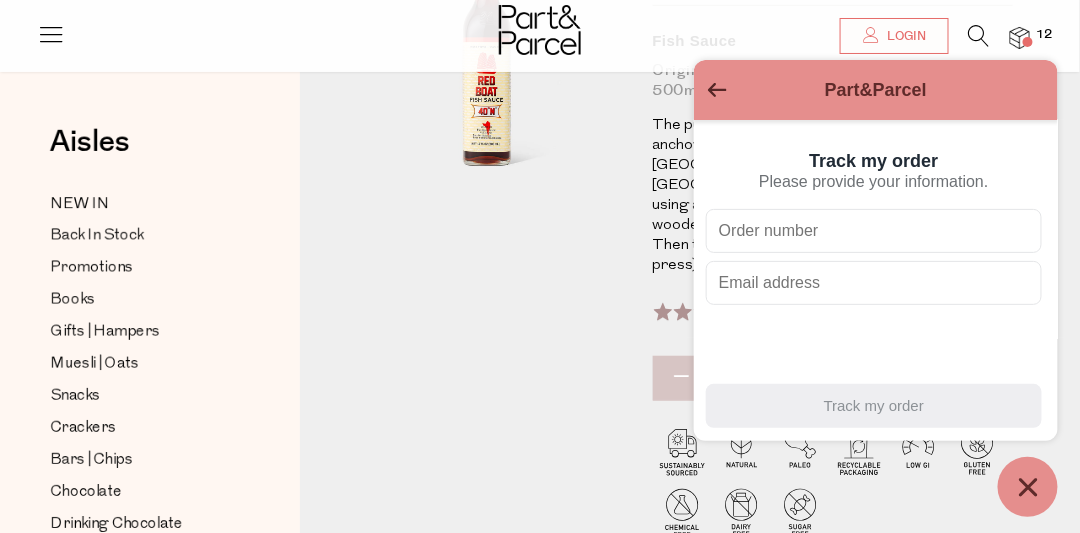 drag, startPoint x: 716, startPoint y: 111, endPoint x: 718, endPoint y: 99, distance: 12.165525 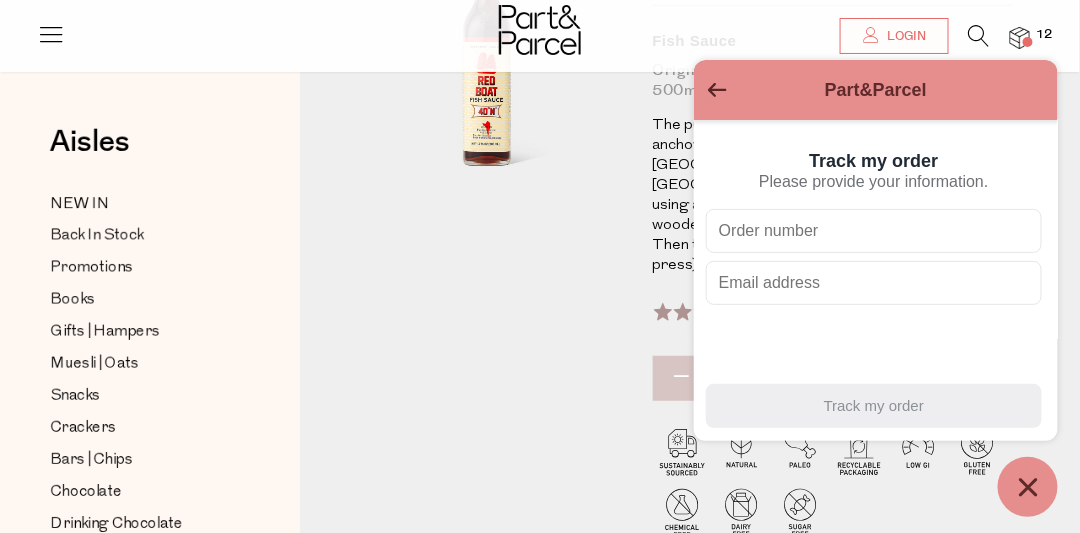 click 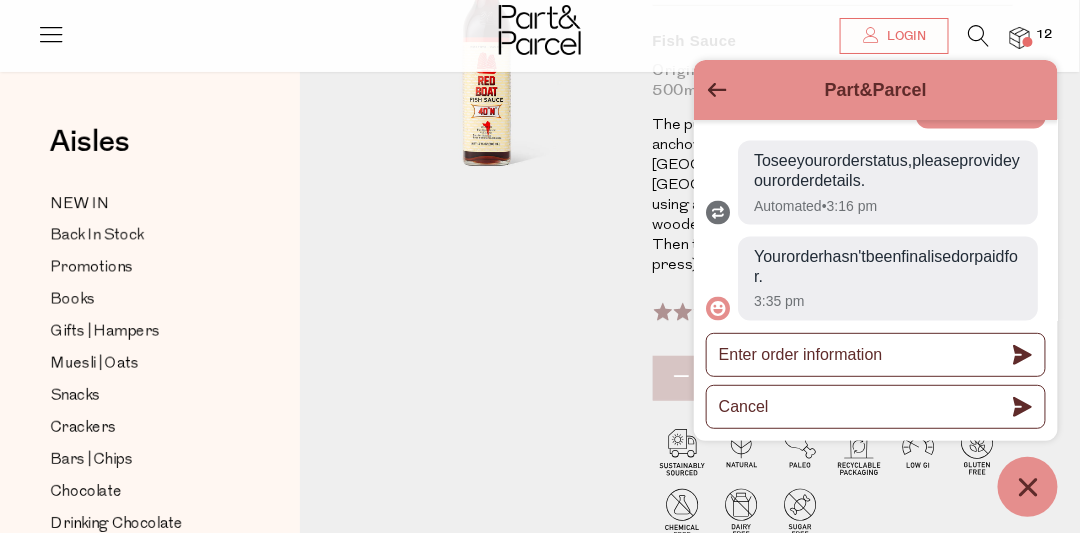 scroll, scrollTop: 925, scrollLeft: 0, axis: vertical 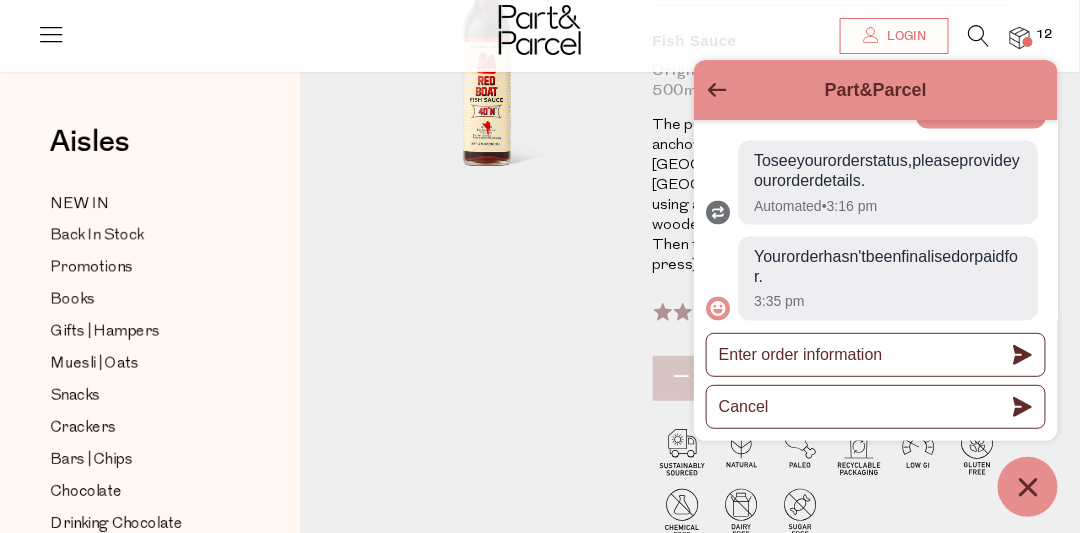 click at bounding box center [489, 271] 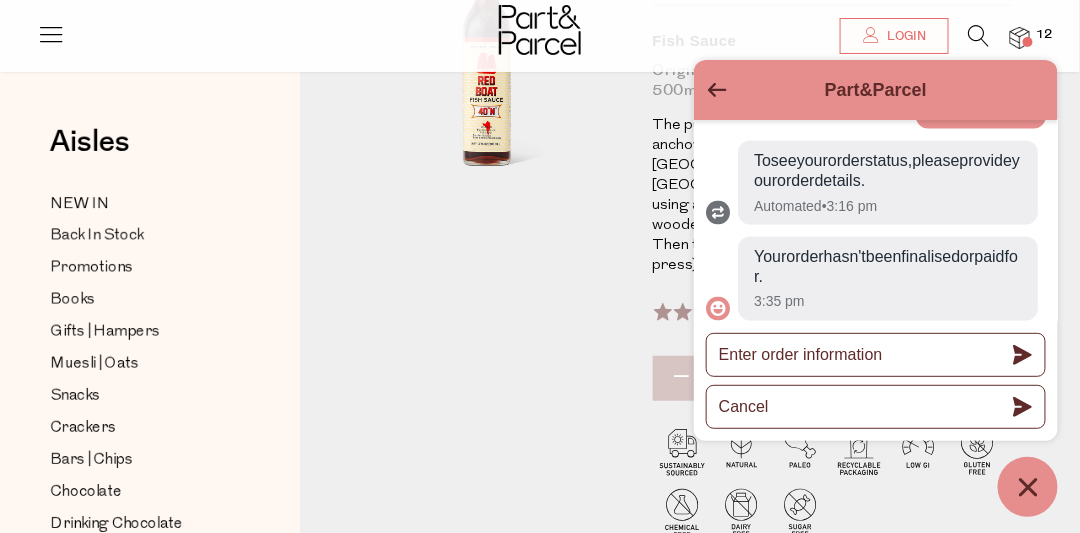 click 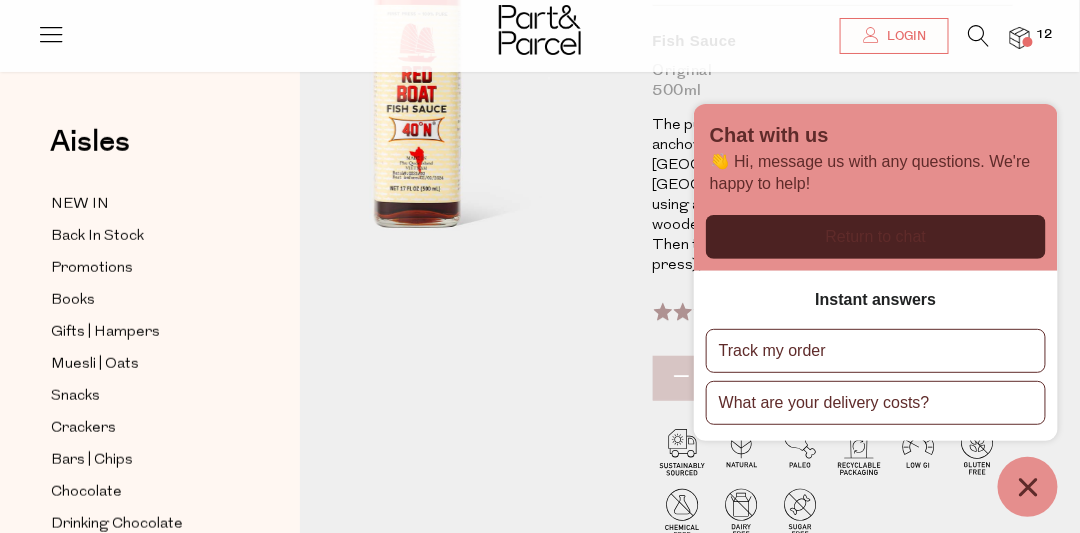 click at bounding box center [421, 55] 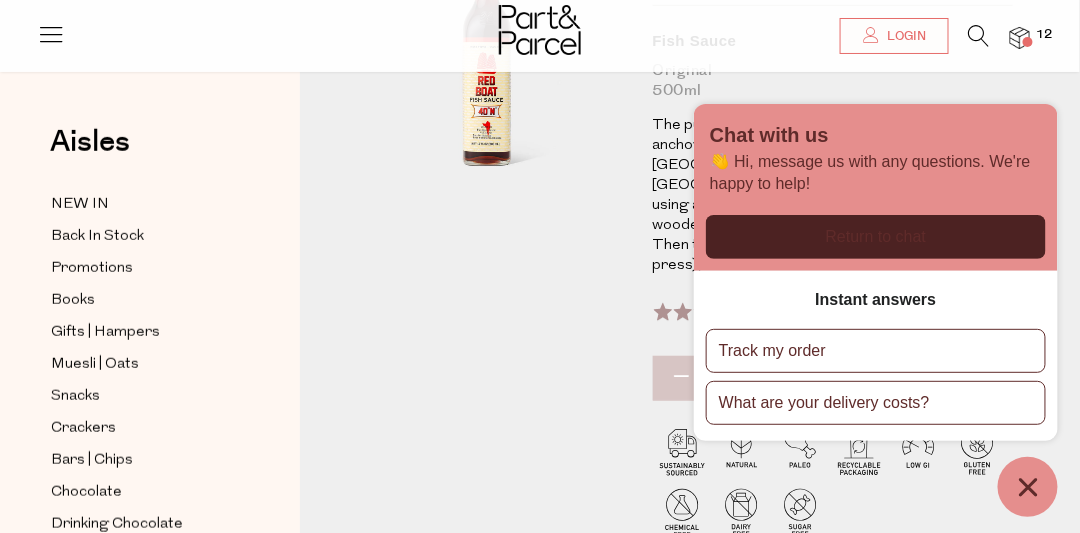 click 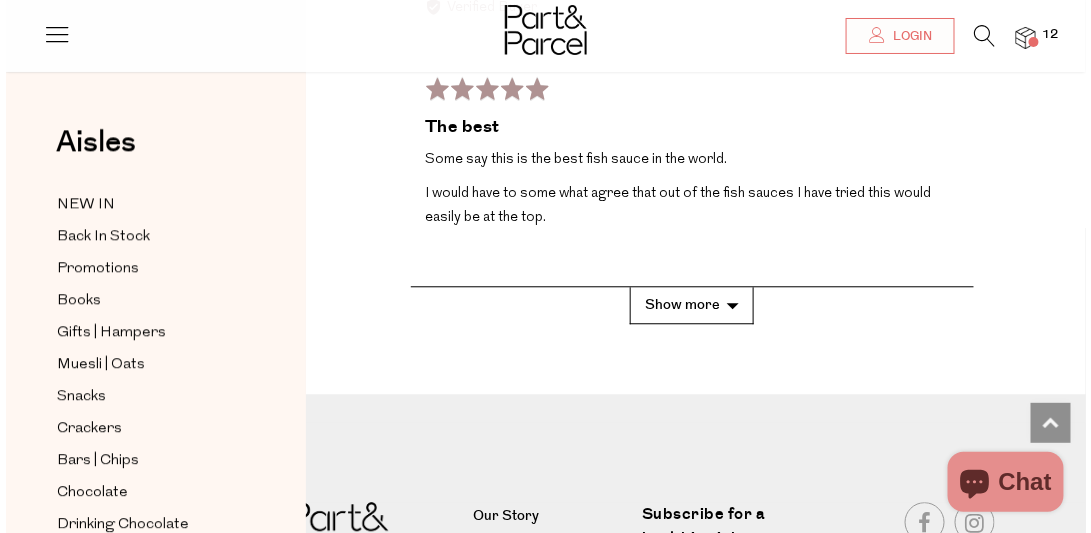 scroll, scrollTop: 5000, scrollLeft: 0, axis: vertical 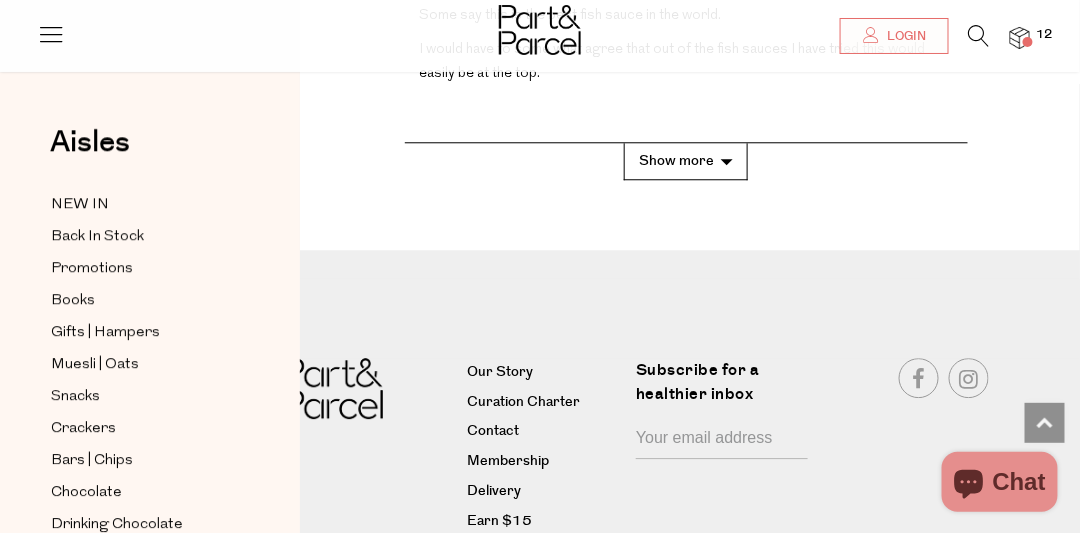 click on "Show more" at bounding box center (686, 161) 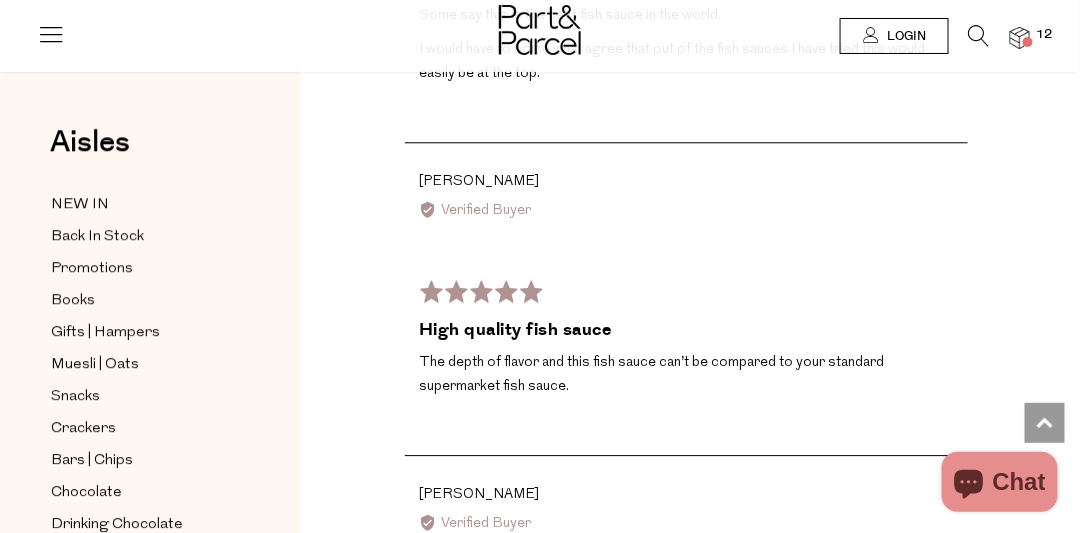 click on "Login" at bounding box center [904, 36] 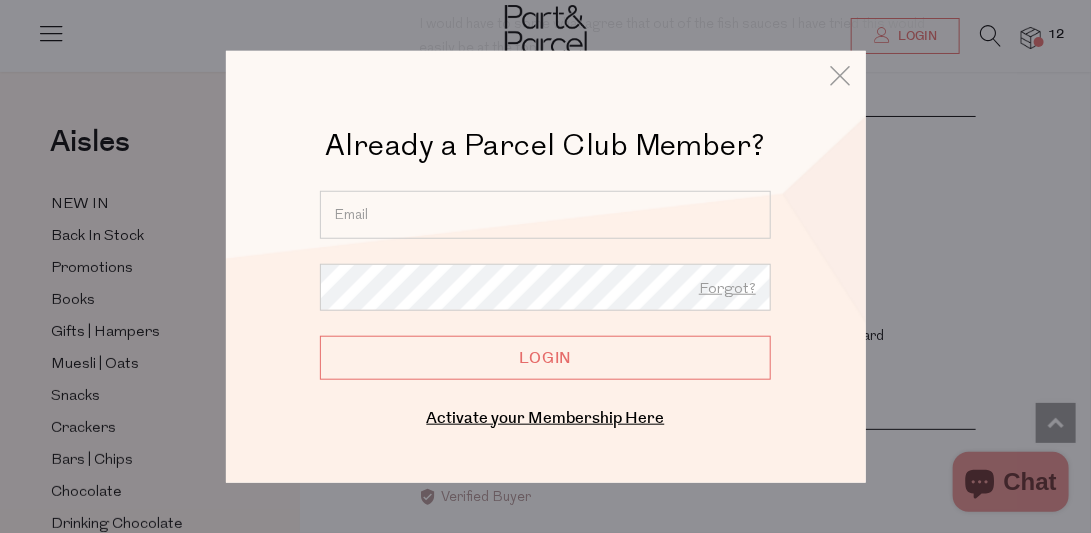 click at bounding box center (545, 214) 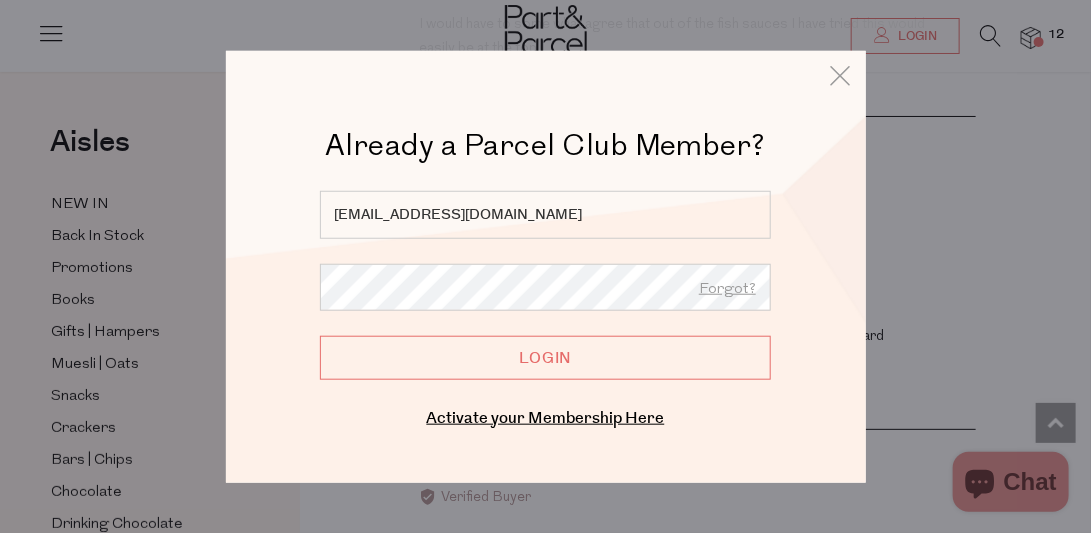 click on "Login" at bounding box center (545, 357) 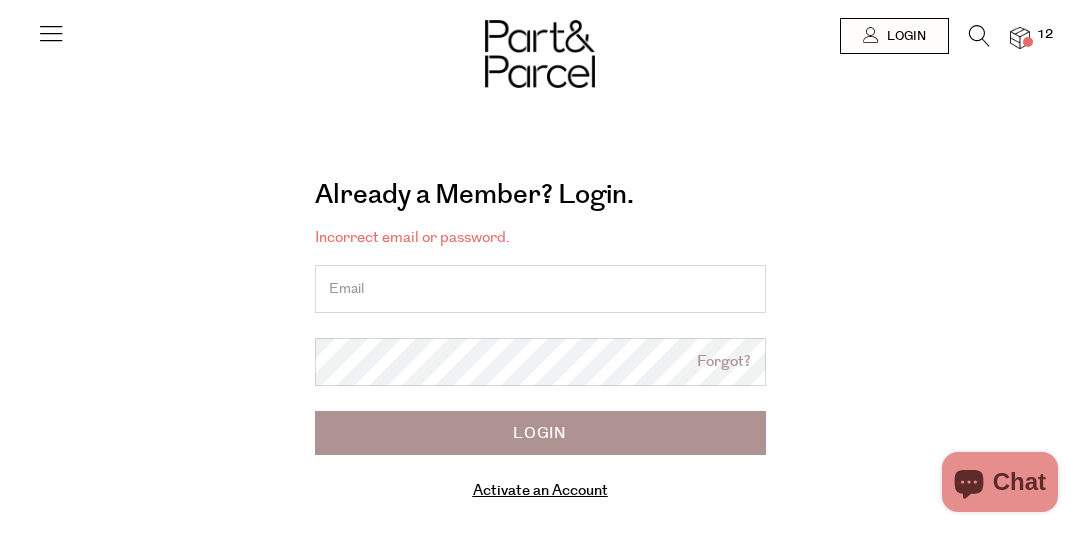 scroll, scrollTop: 0, scrollLeft: 0, axis: both 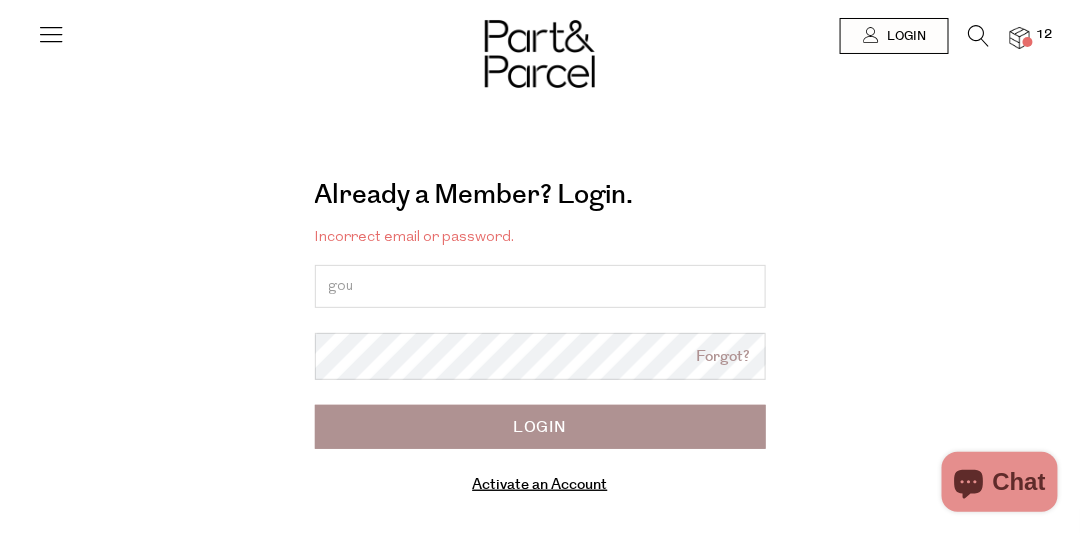 type on "goulburn2@gmail.com" 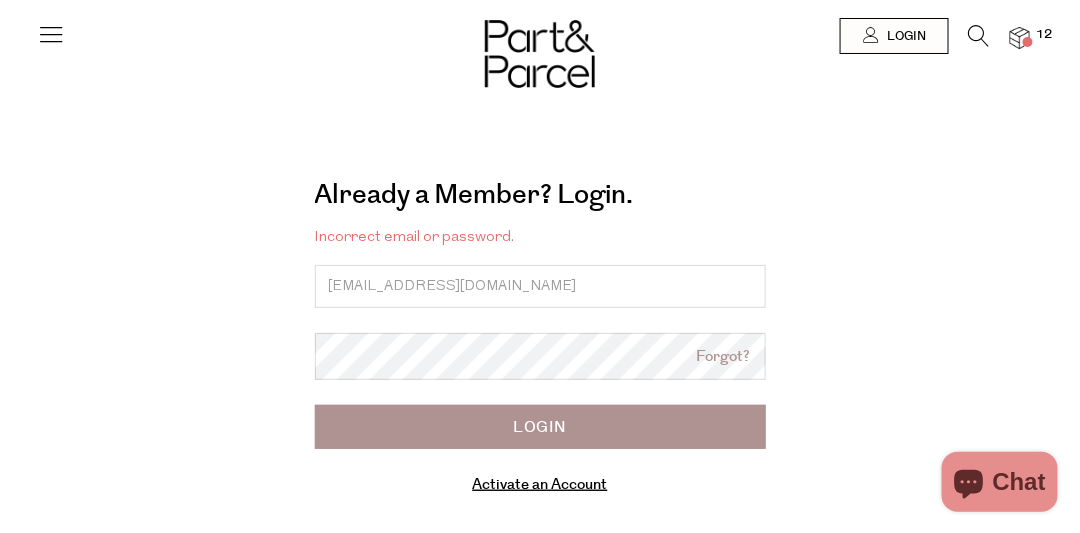 click on "Login" at bounding box center (540, 427) 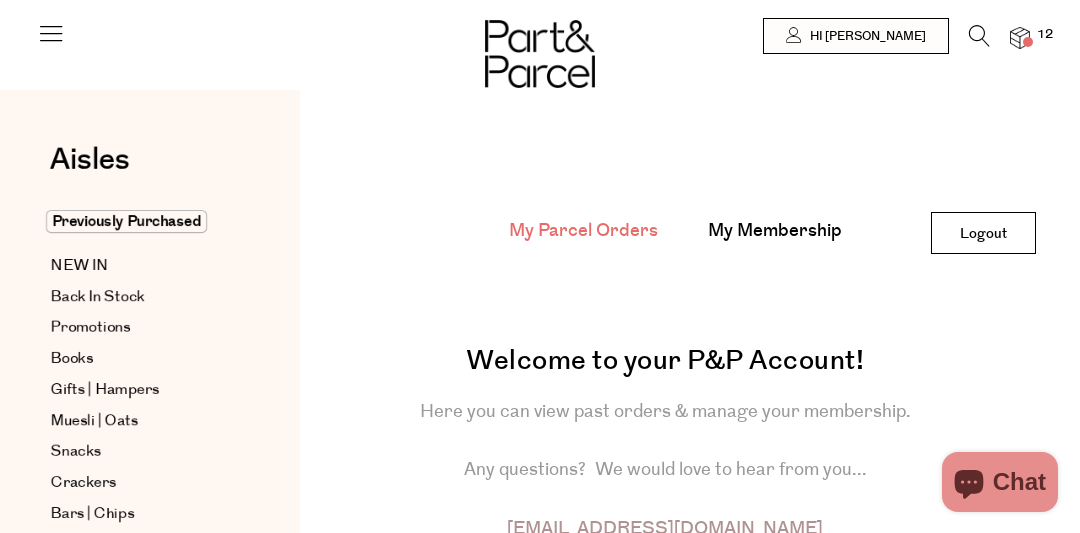 scroll, scrollTop: 0, scrollLeft: 0, axis: both 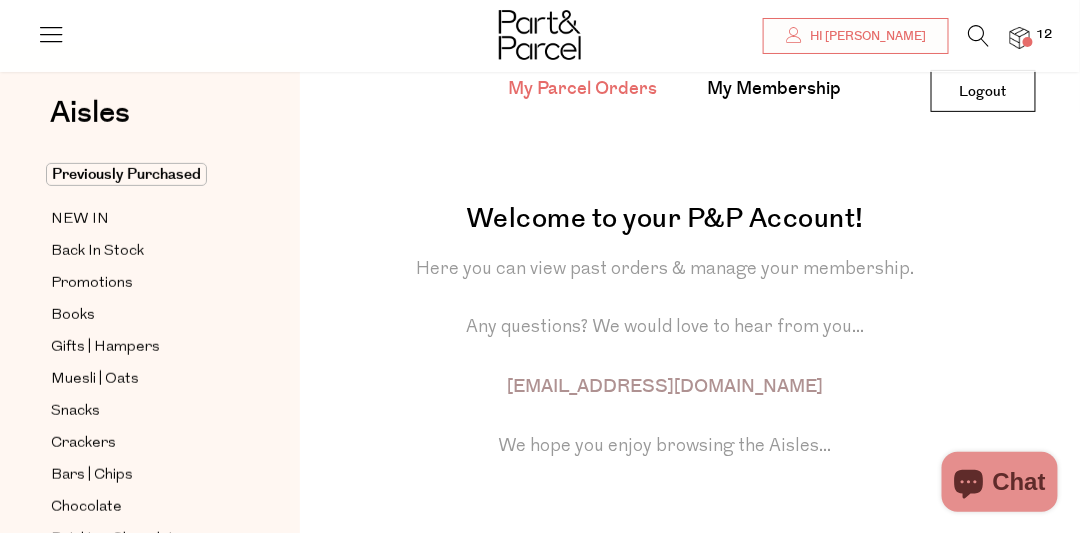 click on "hello@partandparcel.com.au" at bounding box center [665, 387] 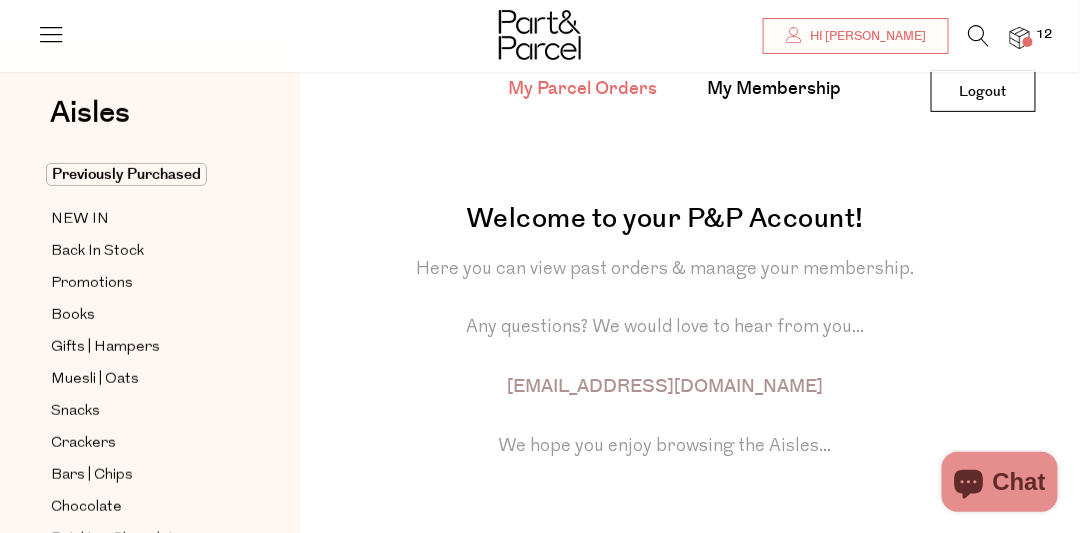 click on "hello@partandparcel.com.au" at bounding box center [665, 387] 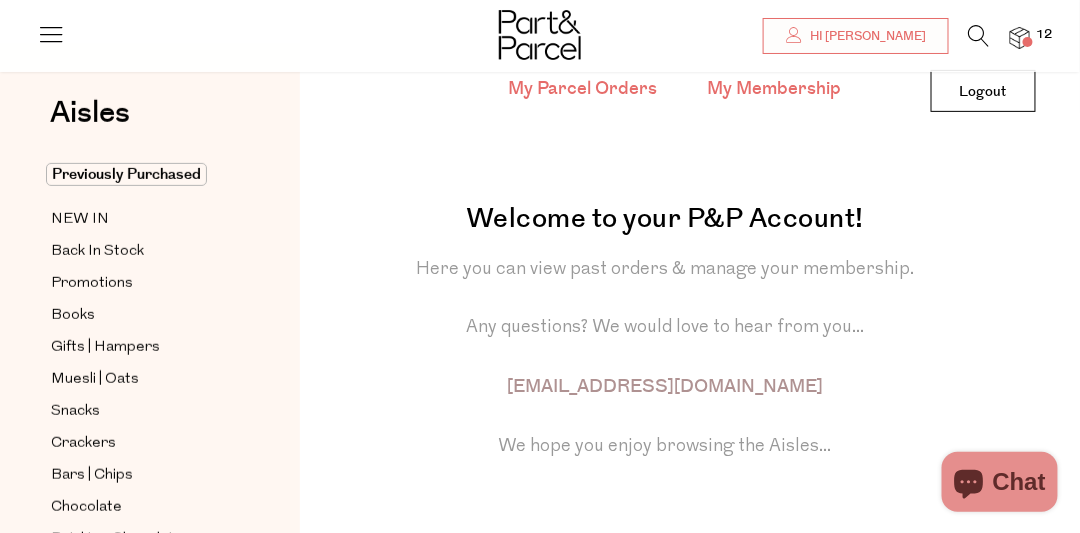 click on "My Membership" at bounding box center [775, 89] 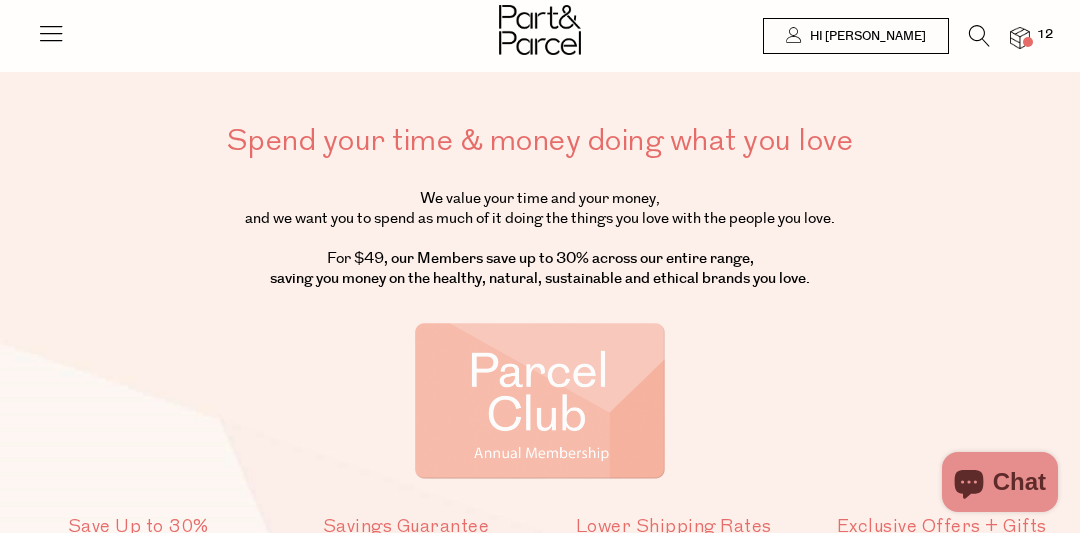 scroll, scrollTop: 0, scrollLeft: 0, axis: both 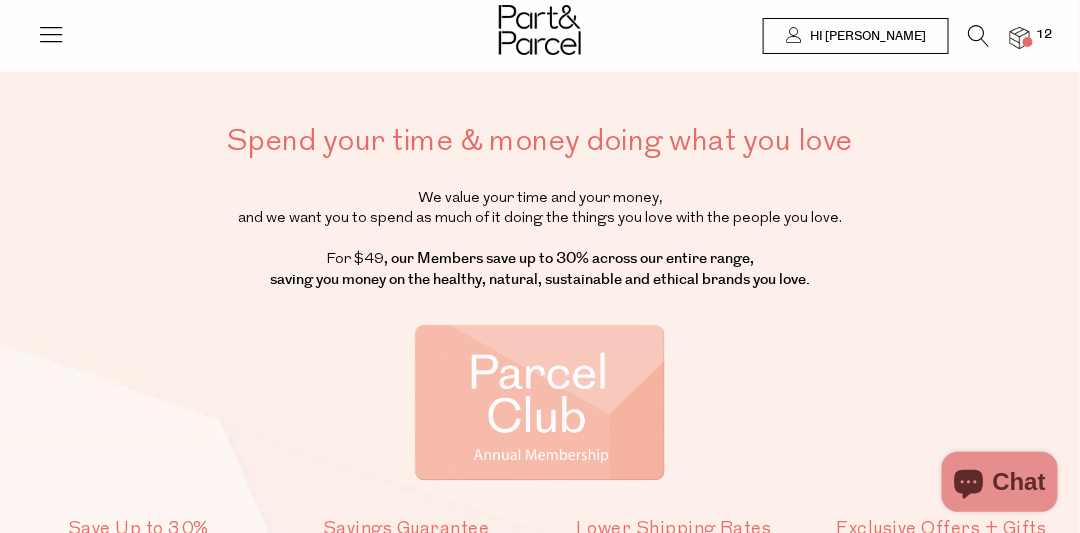 click at bounding box center [1020, 38] 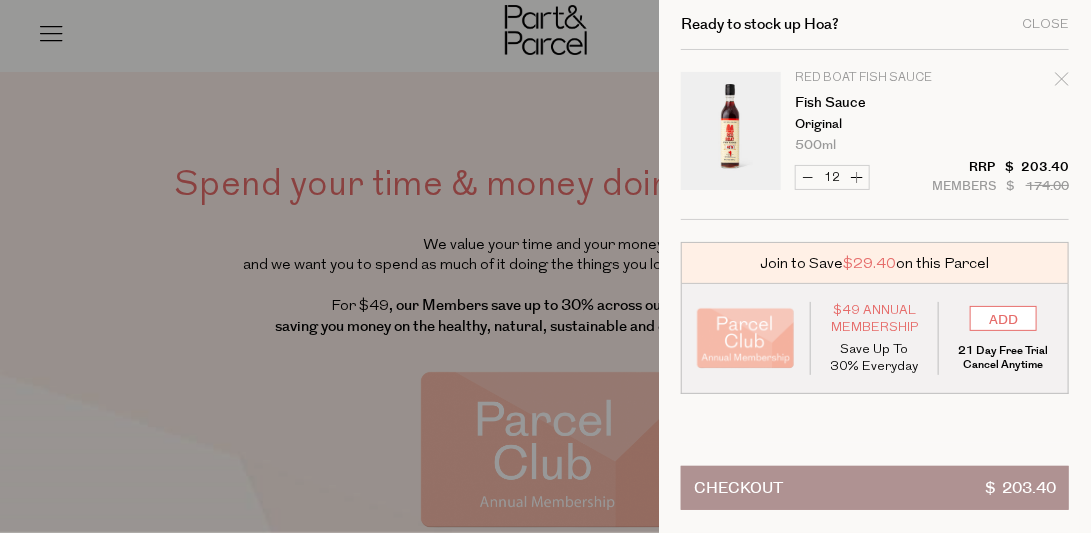 click on "Red Boat Fish Sauce
Fish Sauce
Original
500ml
Only 28 Available
Decrease Fish Sauce
12 Increase Fish Sauce $ $" at bounding box center [875, 146] 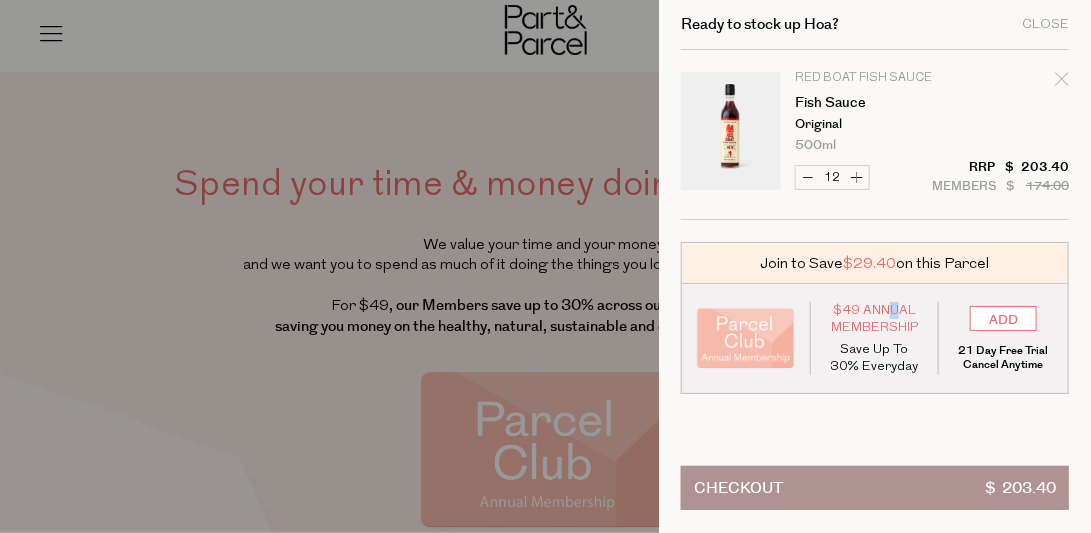 click on "$49 Annual Membership" at bounding box center (875, 319) 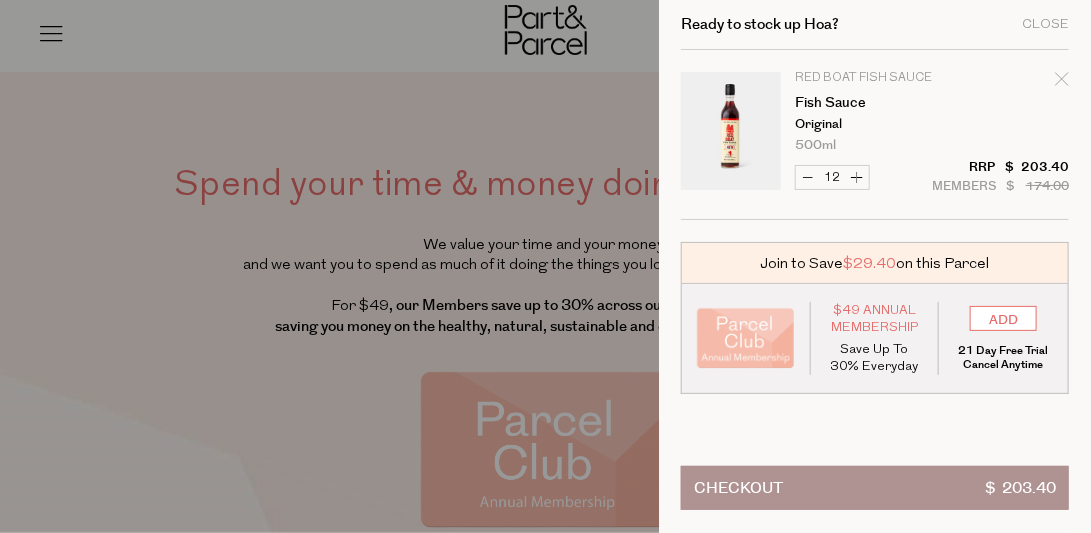 click on "Red Boat Fish Sauce
Fish Sauce
Original
500ml
Only 28 Available" at bounding box center (932, 112) 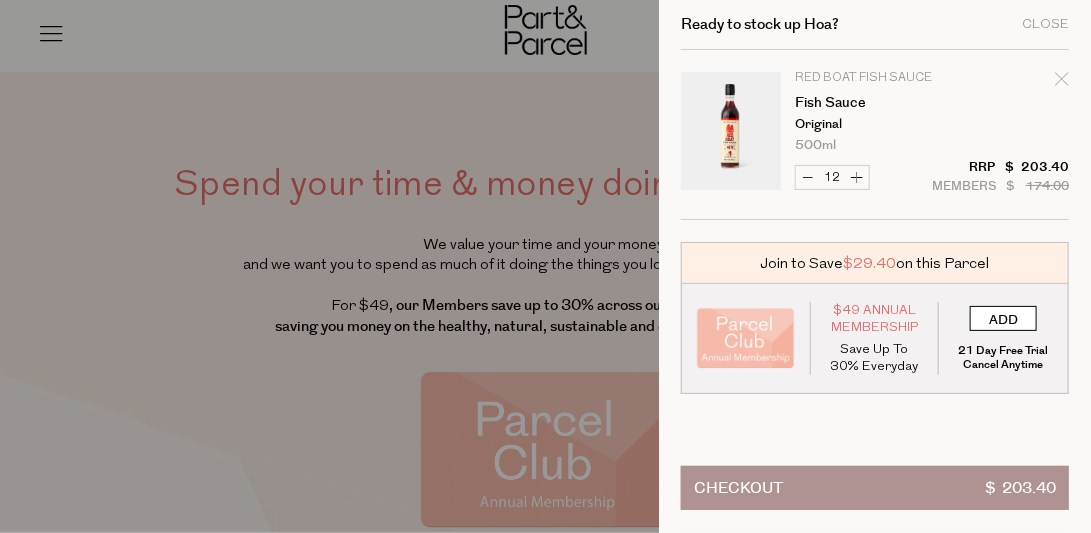 click on "ADD" at bounding box center [1003, 318] 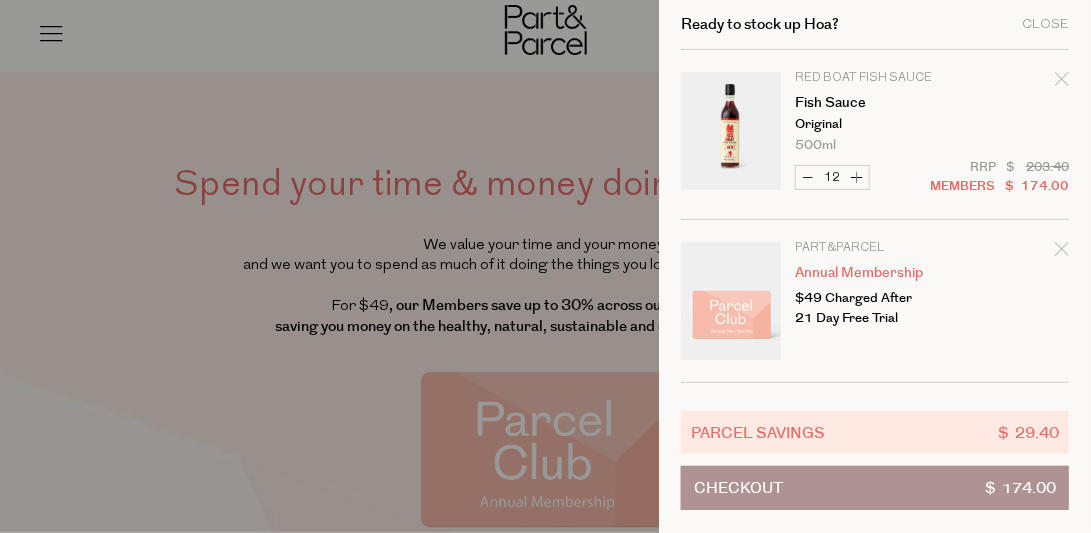scroll, scrollTop: 4, scrollLeft: 0, axis: vertical 